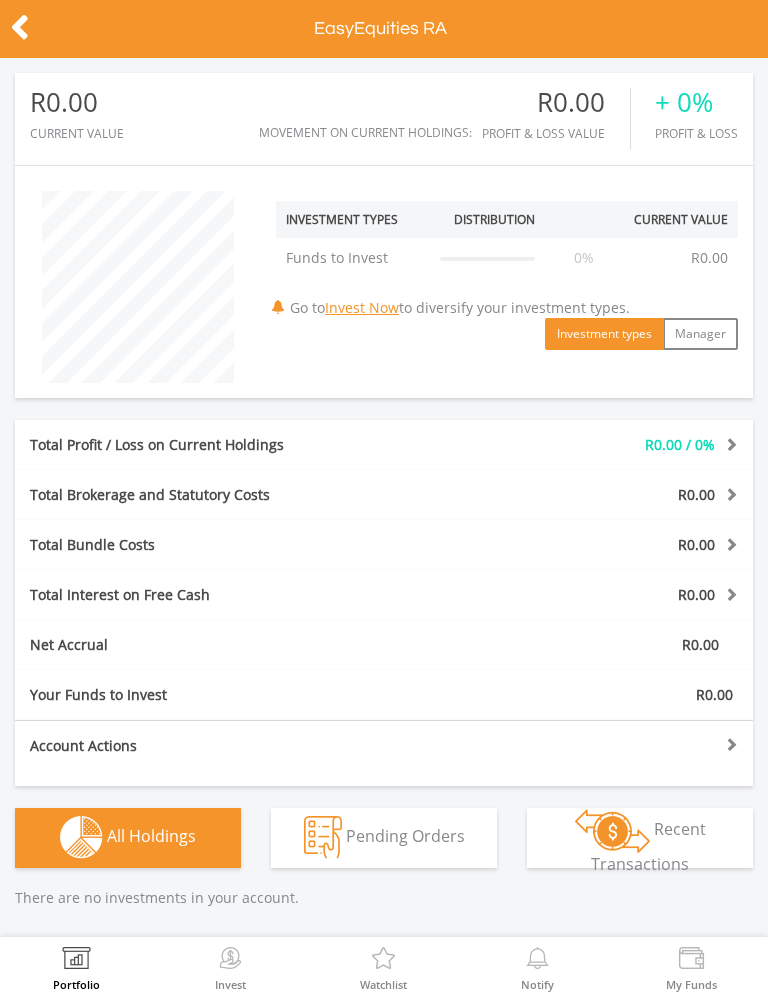 scroll, scrollTop: 0, scrollLeft: 0, axis: both 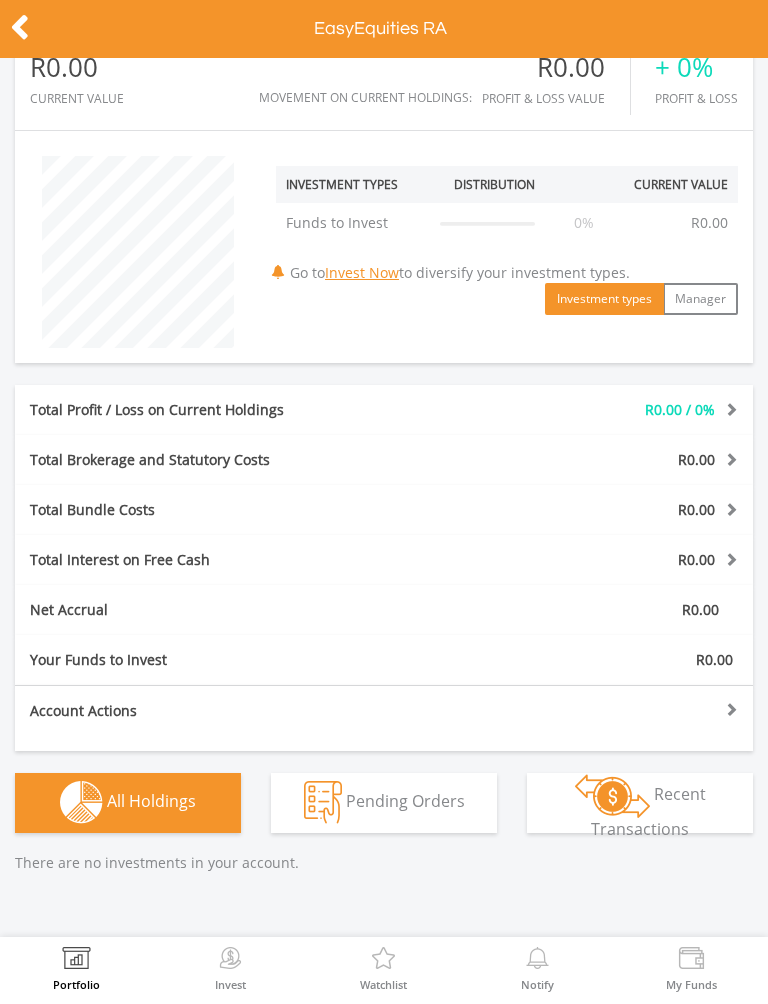 click on "EasyEquities RA" at bounding box center (384, 29) 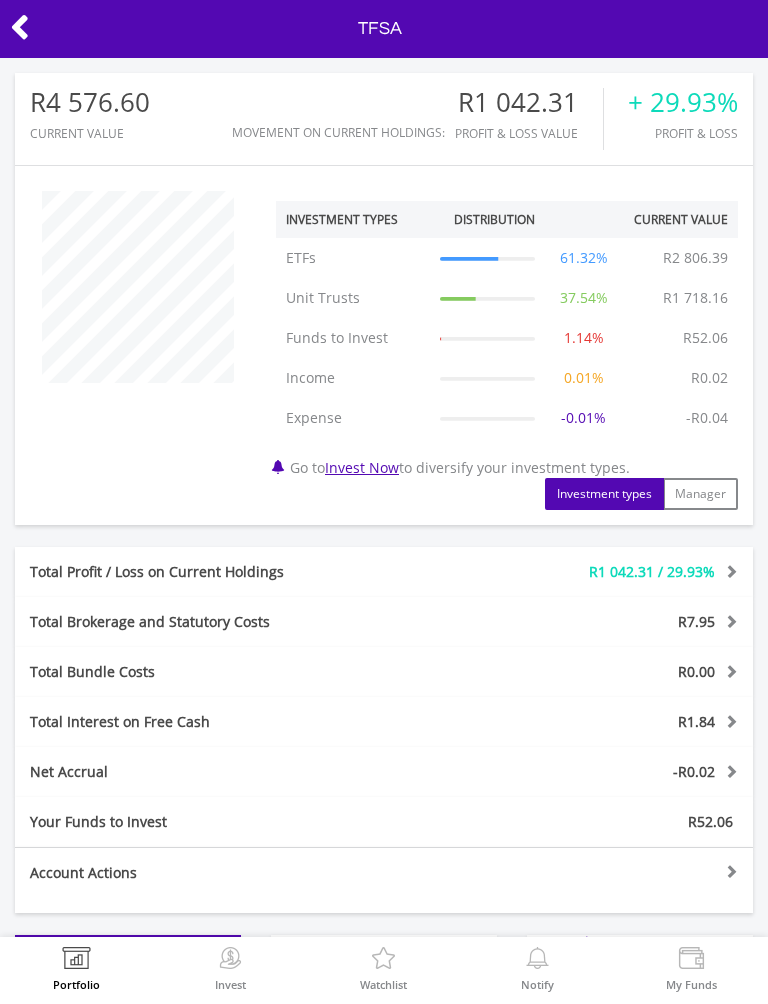 scroll, scrollTop: 0, scrollLeft: 0, axis: both 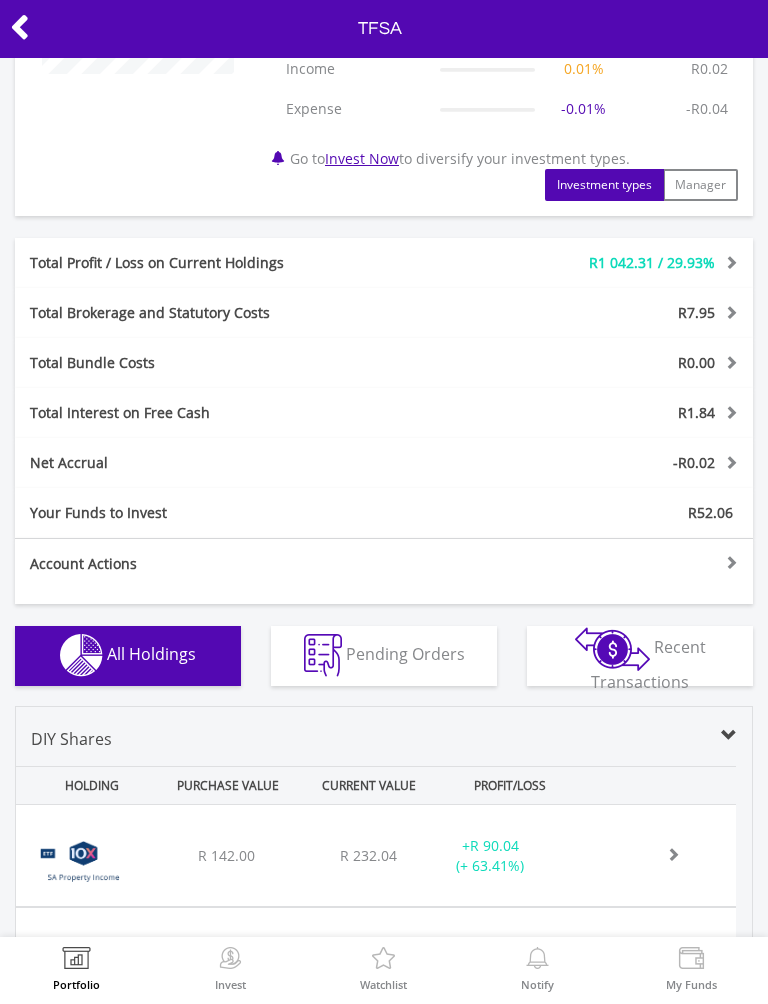 click at bounding box center [537, 961] 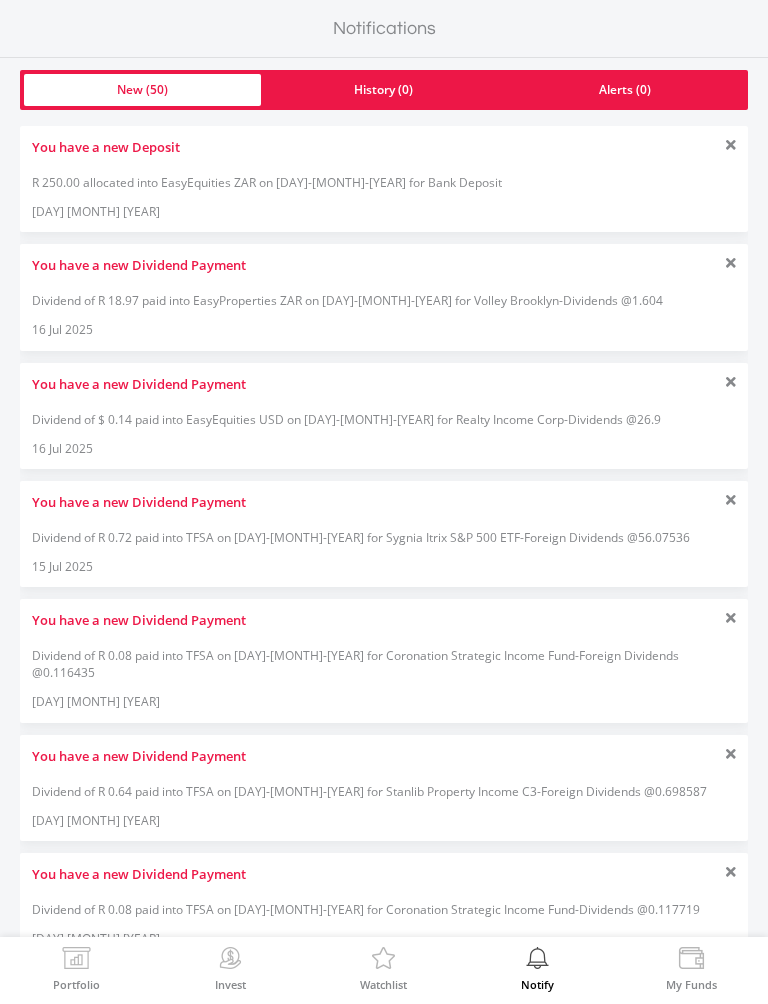 scroll, scrollTop: 0, scrollLeft: 0, axis: both 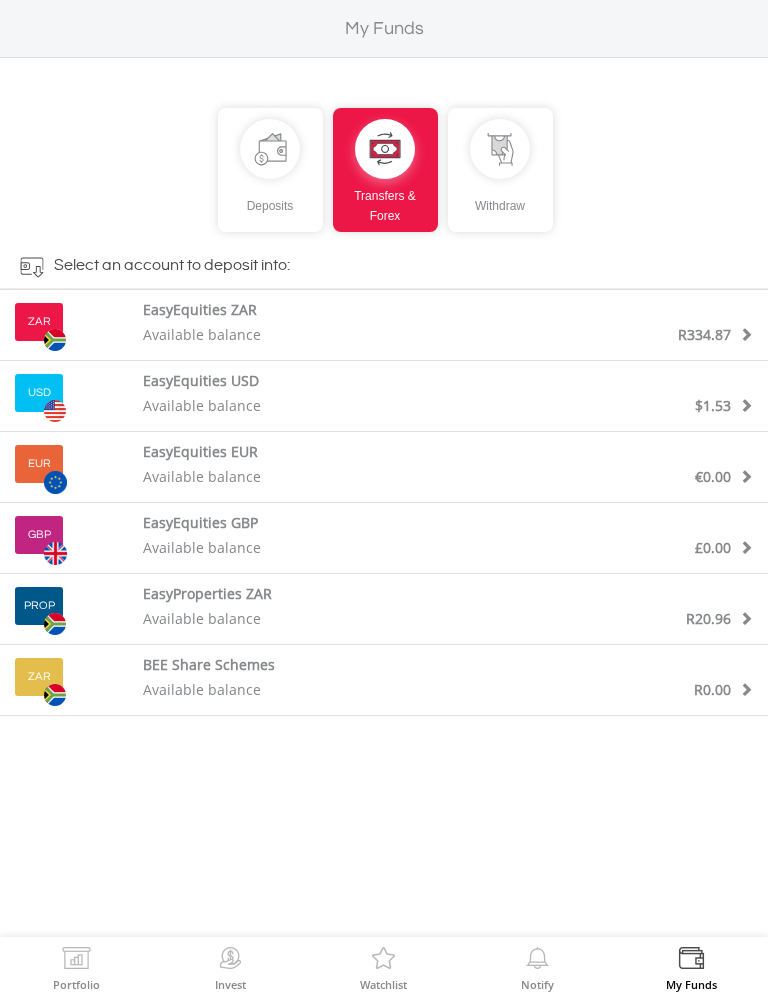 click on "EasyEquities ZAR" at bounding box center (448, 312) 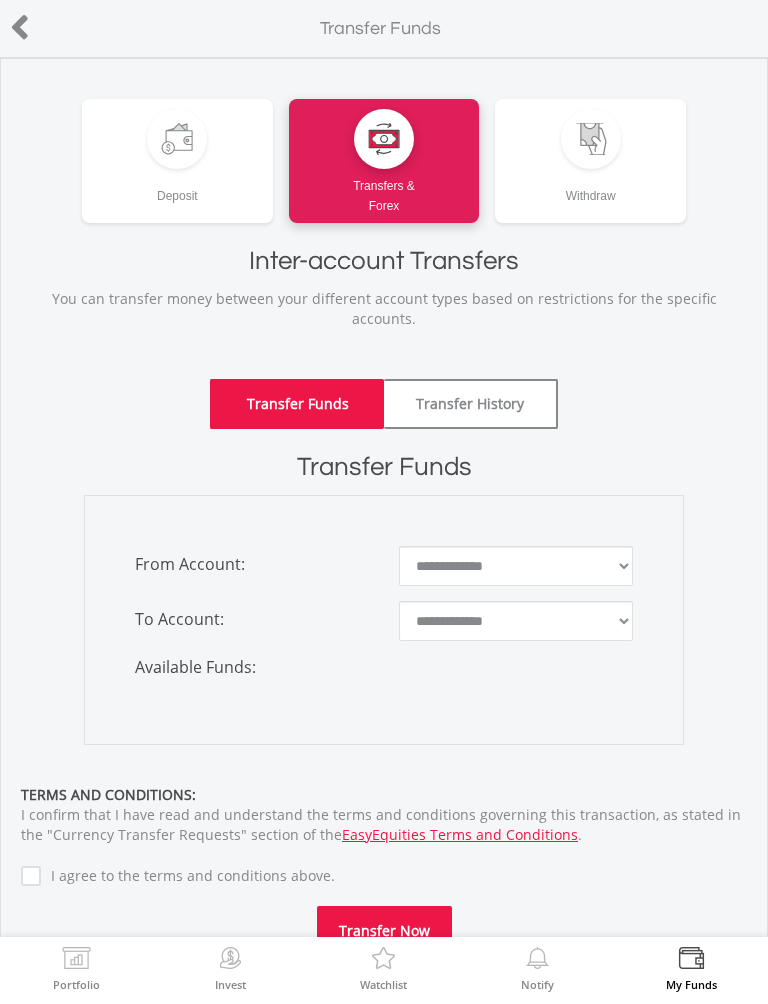 scroll, scrollTop: 0, scrollLeft: 0, axis: both 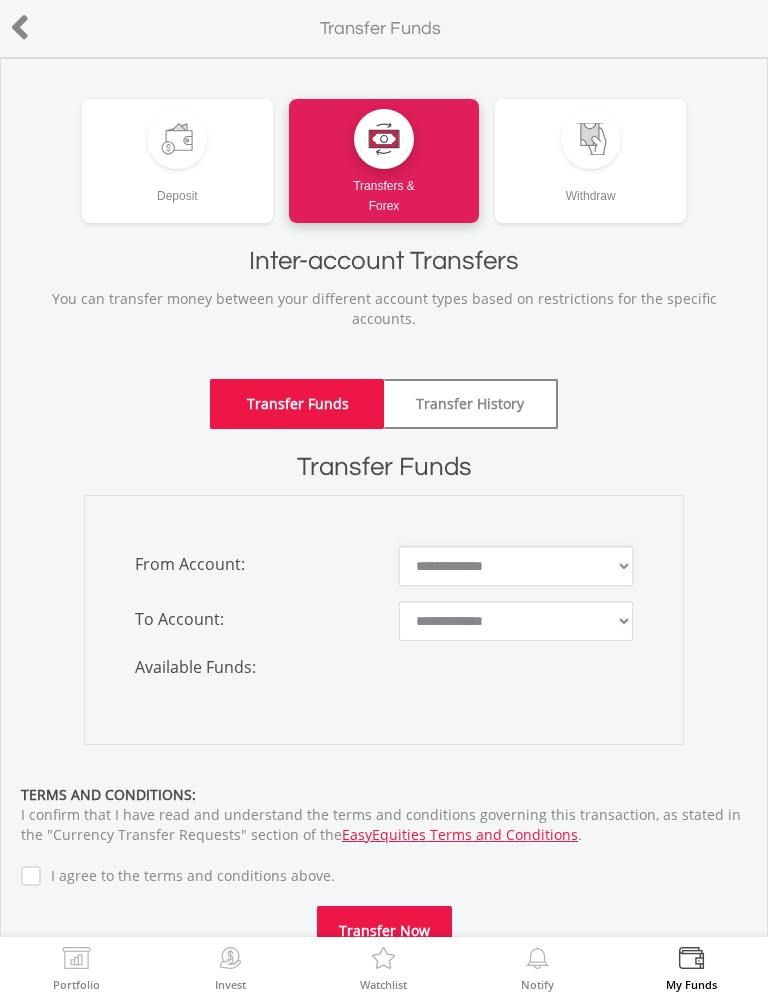 click on "[MASKED]
[MASKED]
[MASKED]
[MASKED]
[MASKED]
[MASKED]
[MASKED]" at bounding box center (516, 566) 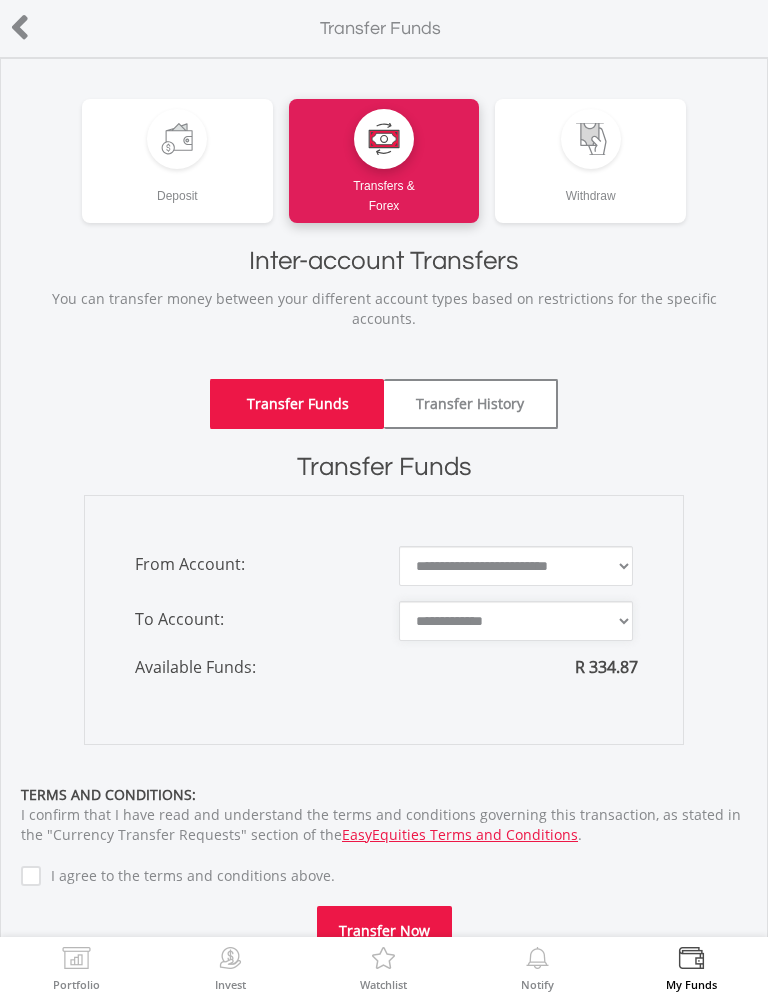 click on "[MASKED] [MASKED] [MASKED] [MASKED] [MASKED] [MASKED] [MASKED]" at bounding box center [516, 621] 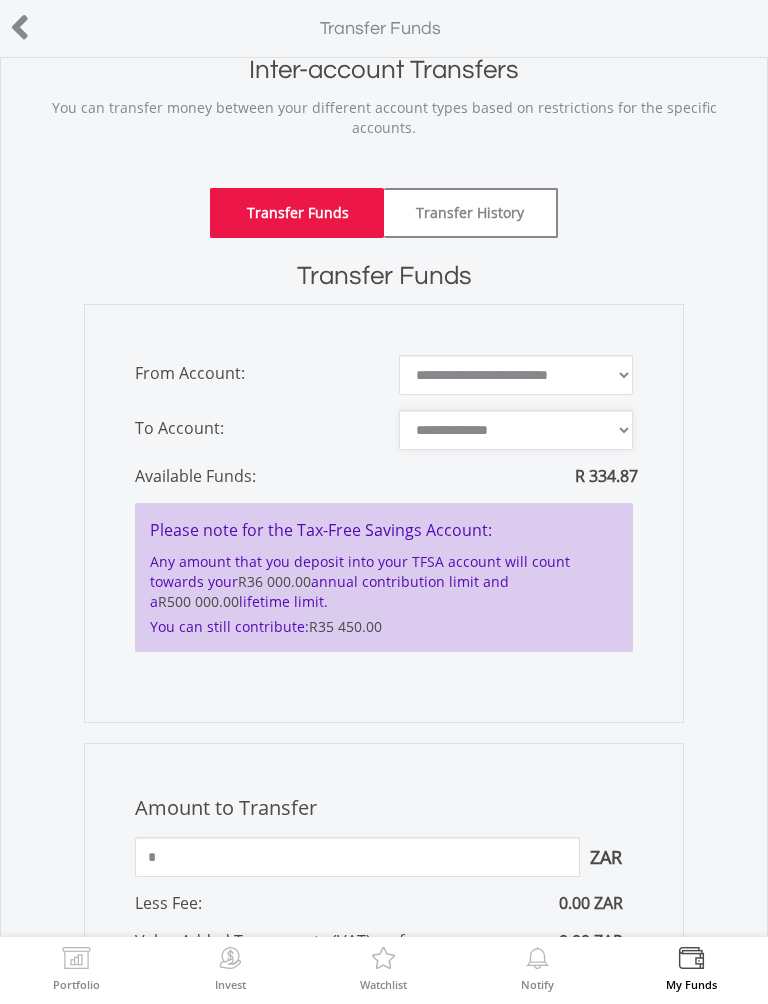 scroll, scrollTop: 221, scrollLeft: 0, axis: vertical 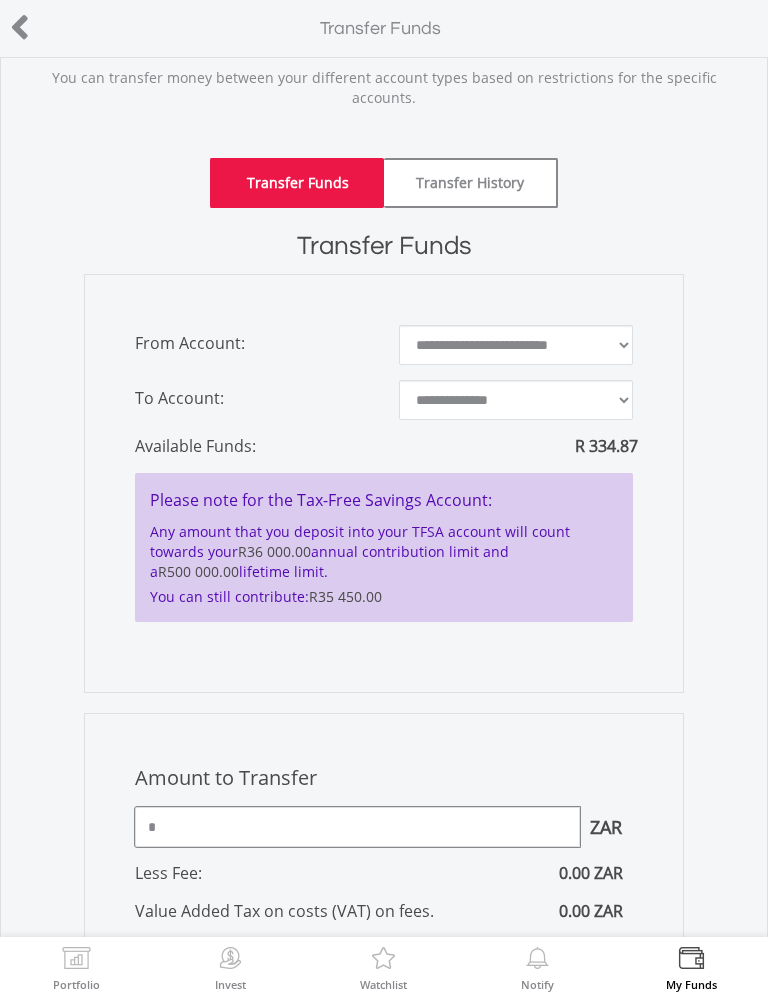 click on "*" at bounding box center (357, 827) 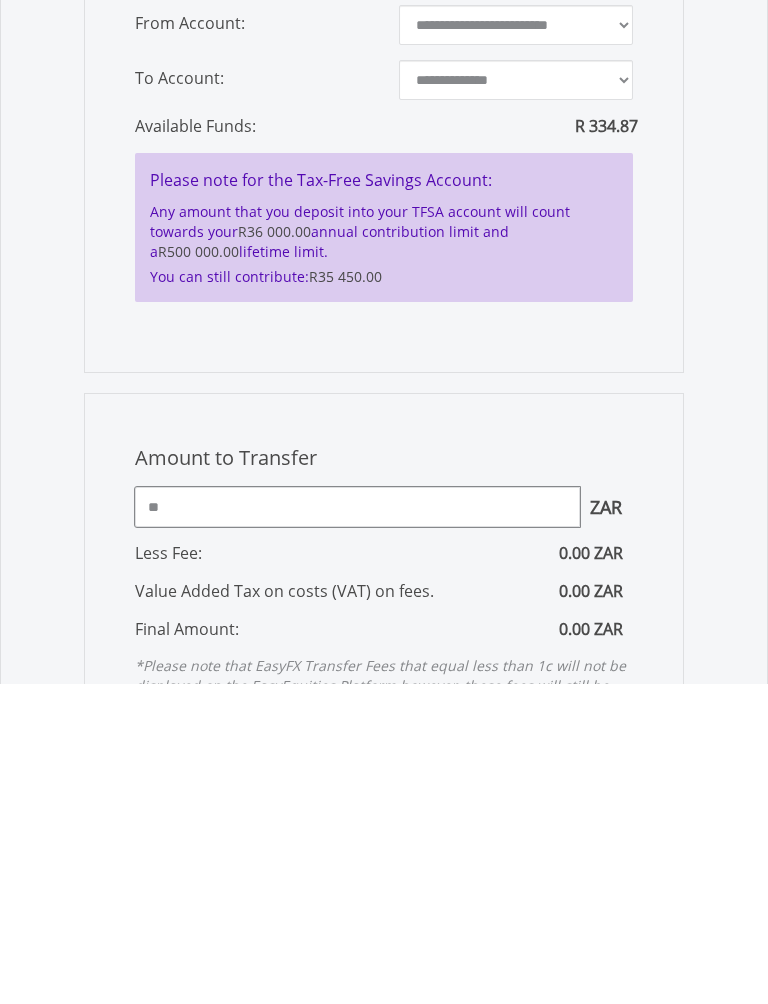 type on "*" 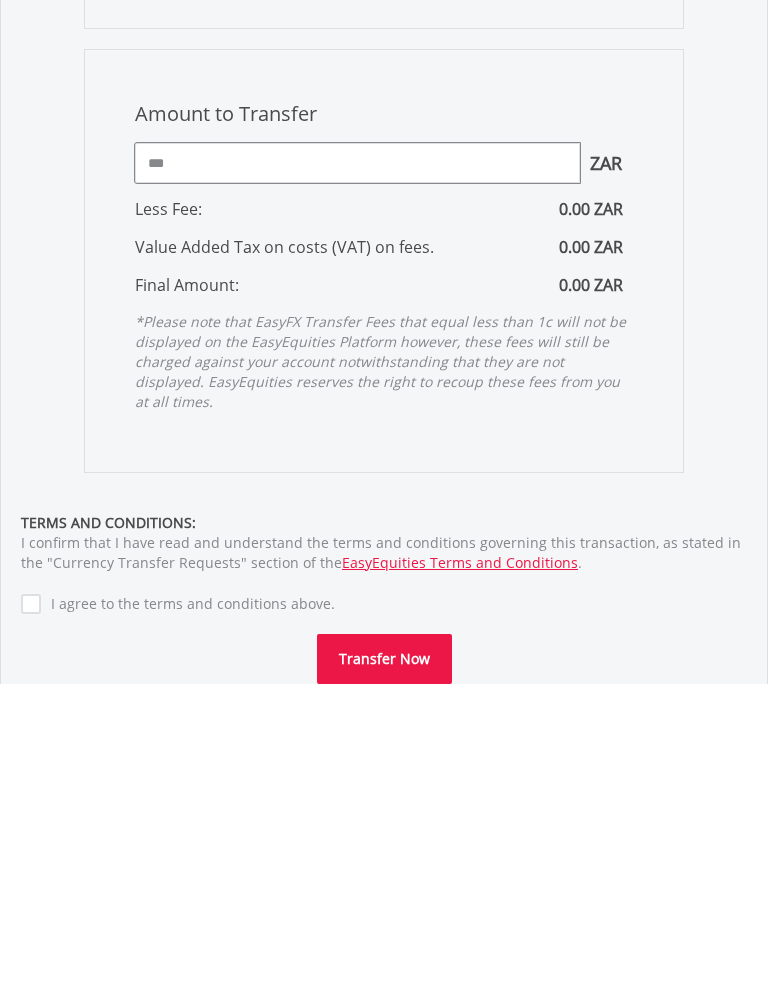 scroll, scrollTop: 563, scrollLeft: 0, axis: vertical 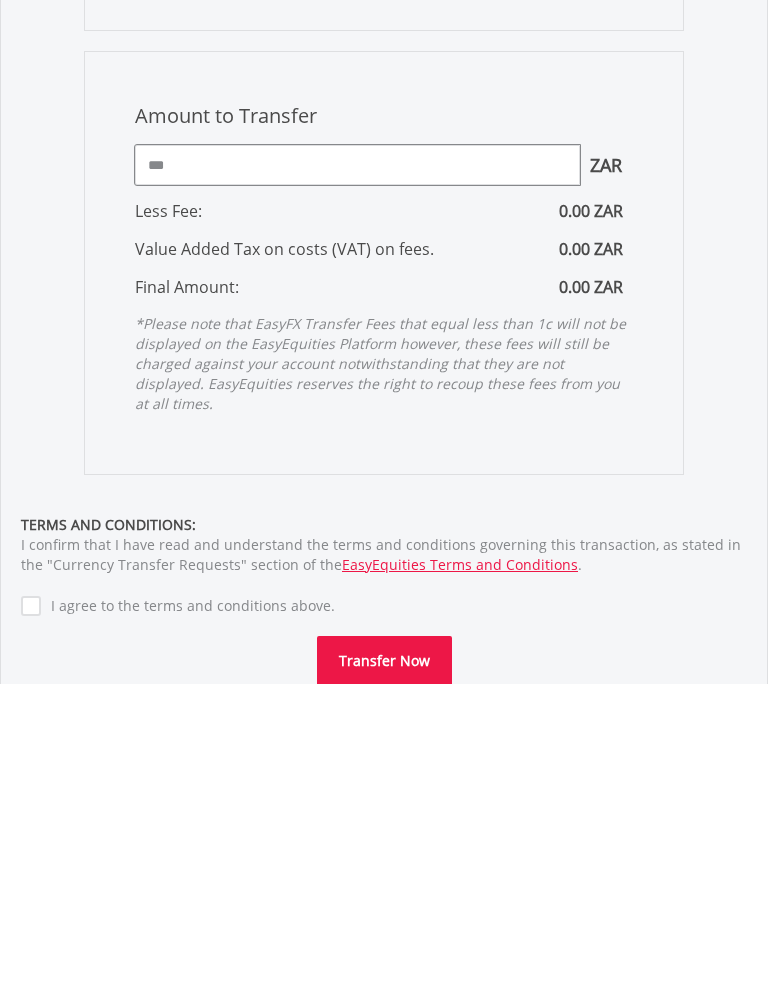 type on "***" 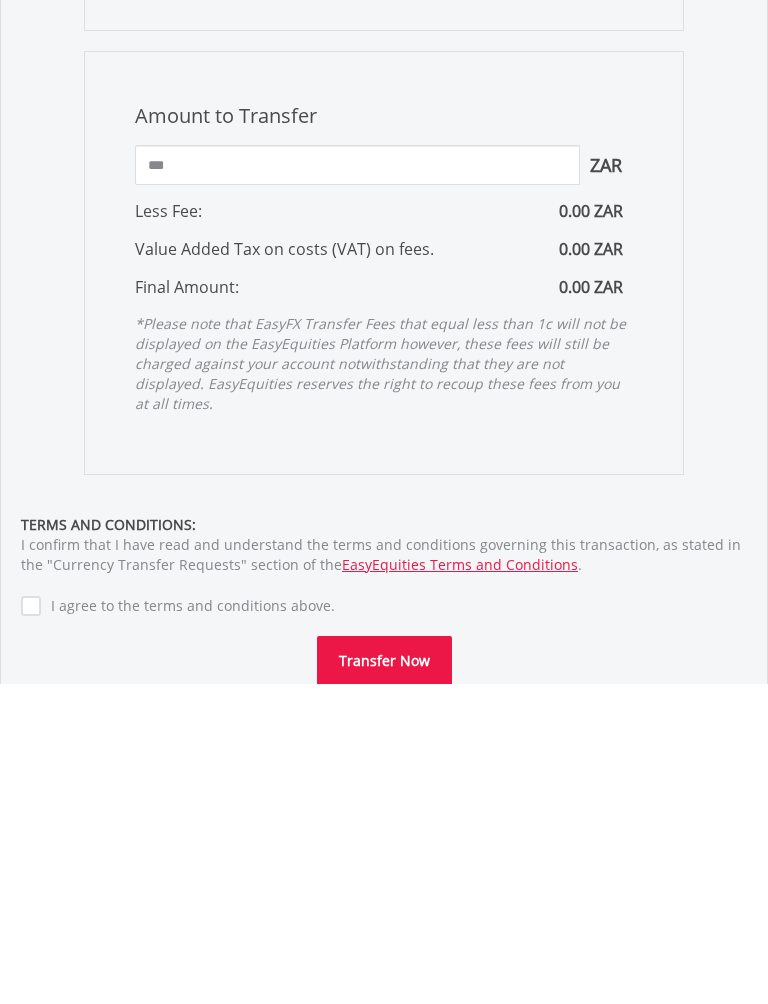 click on "Portfolio
Invest
Watchlist
Notify
My Funds
Transfer Funds
﻿
Deposit
Transfers & Forex" at bounding box center [384, 502] 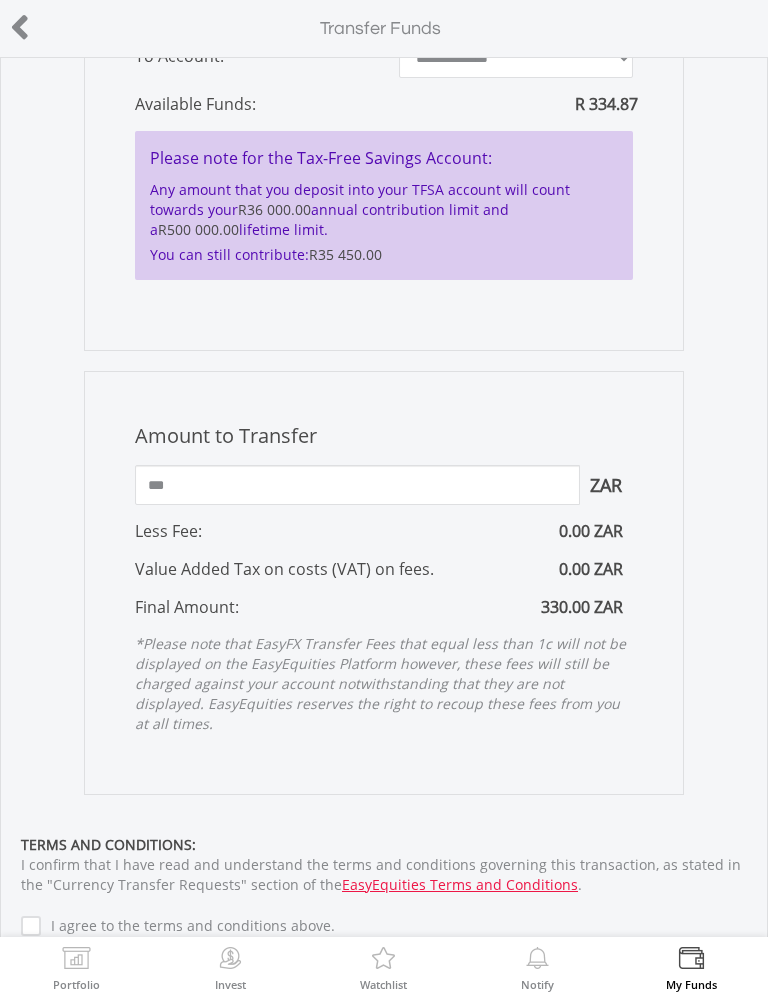 click on "I agree to the terms and conditions above." at bounding box center [188, 926] 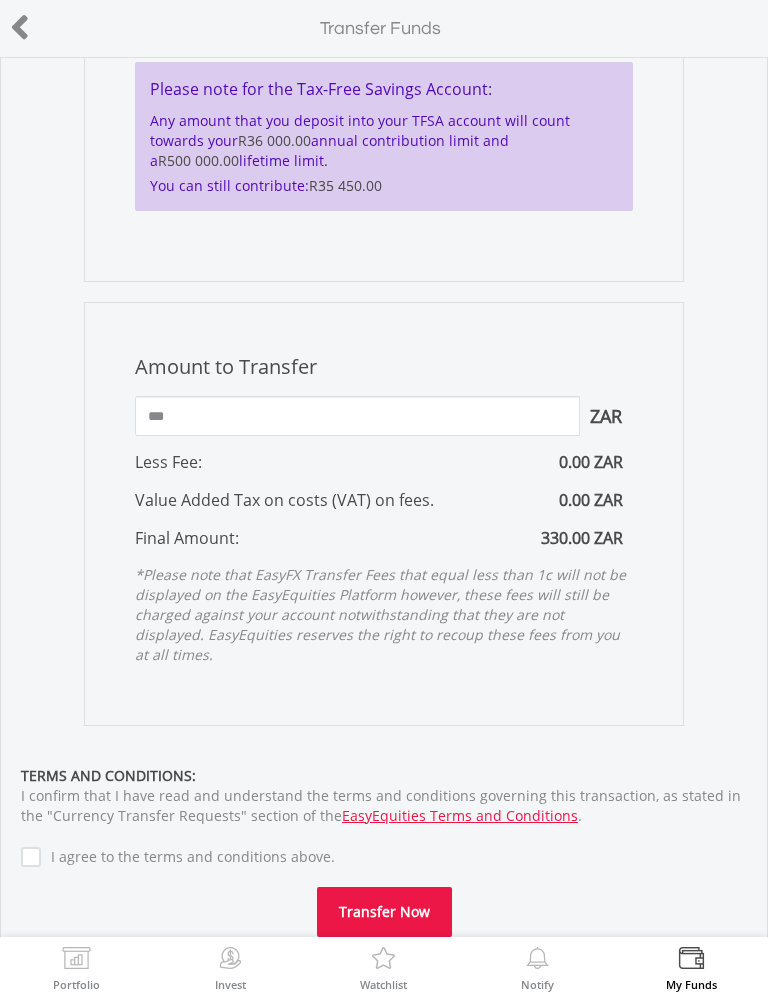 scroll, scrollTop: 630, scrollLeft: 0, axis: vertical 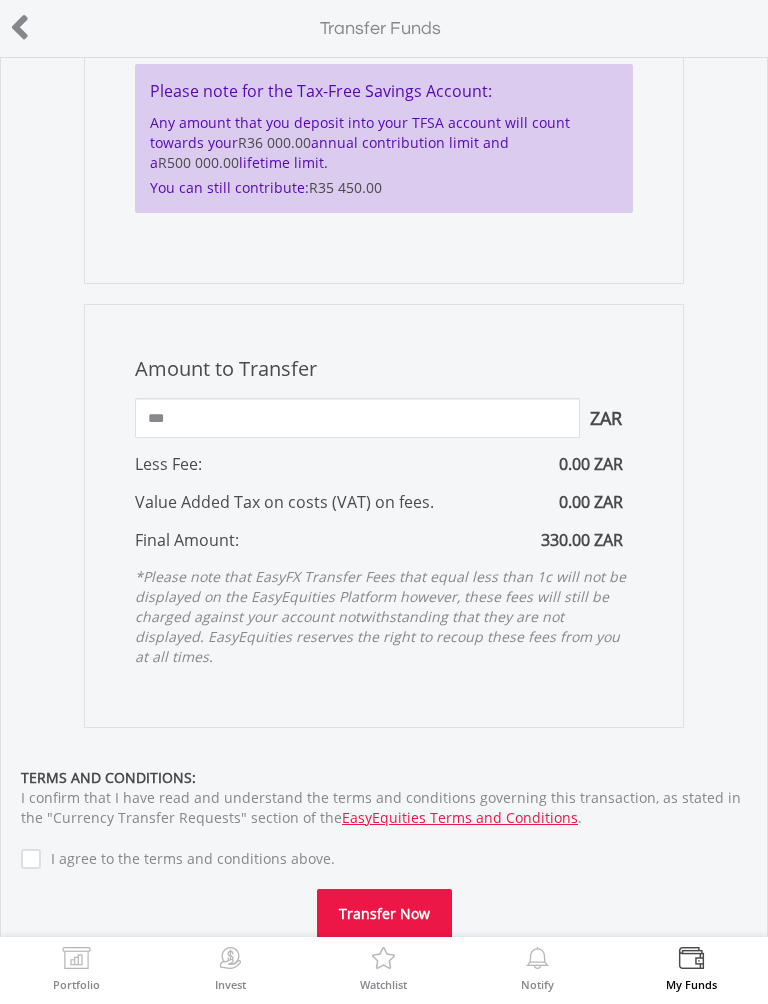 click on "Transfer Now" at bounding box center [384, 914] 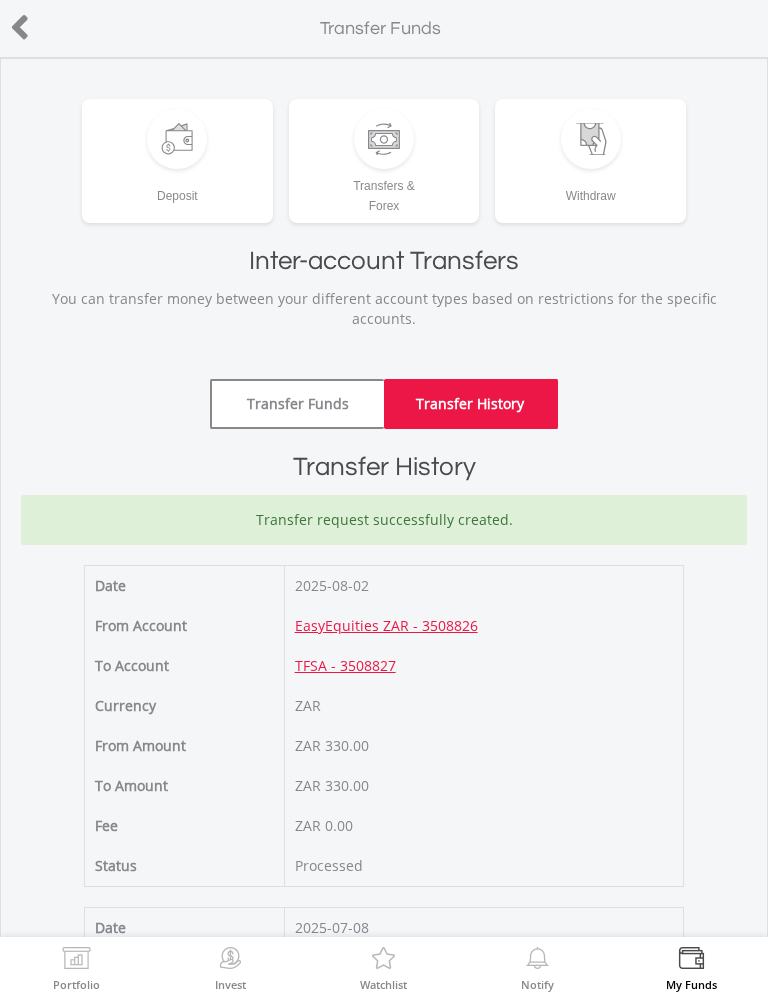 scroll, scrollTop: 0, scrollLeft: 0, axis: both 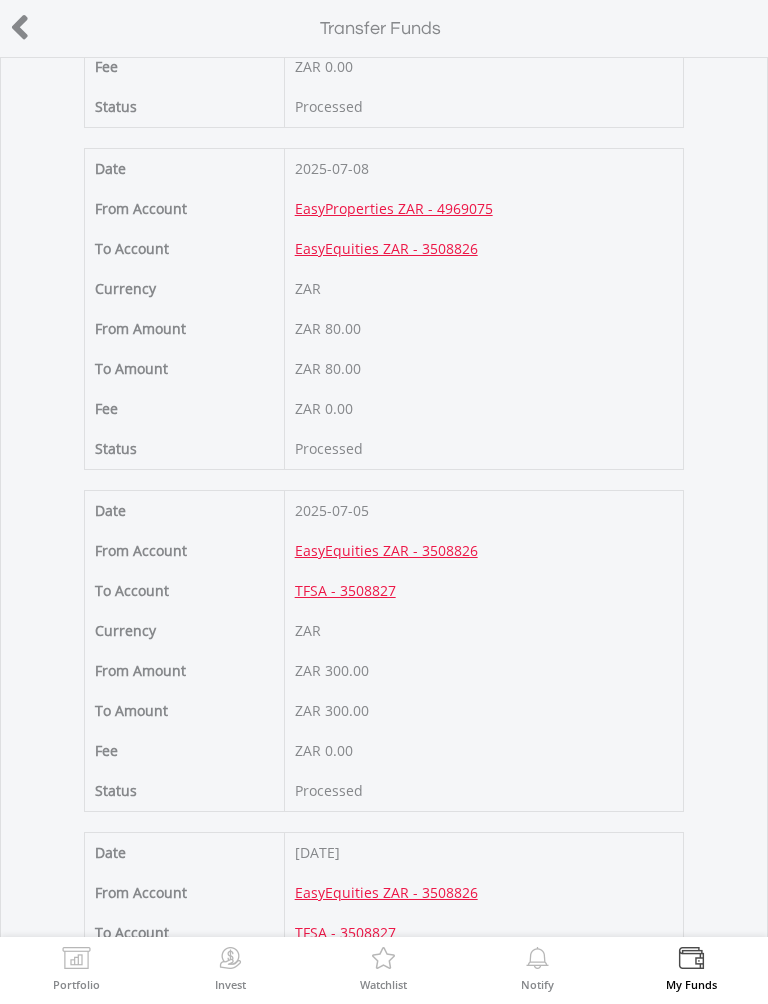 click at bounding box center (76, 961) 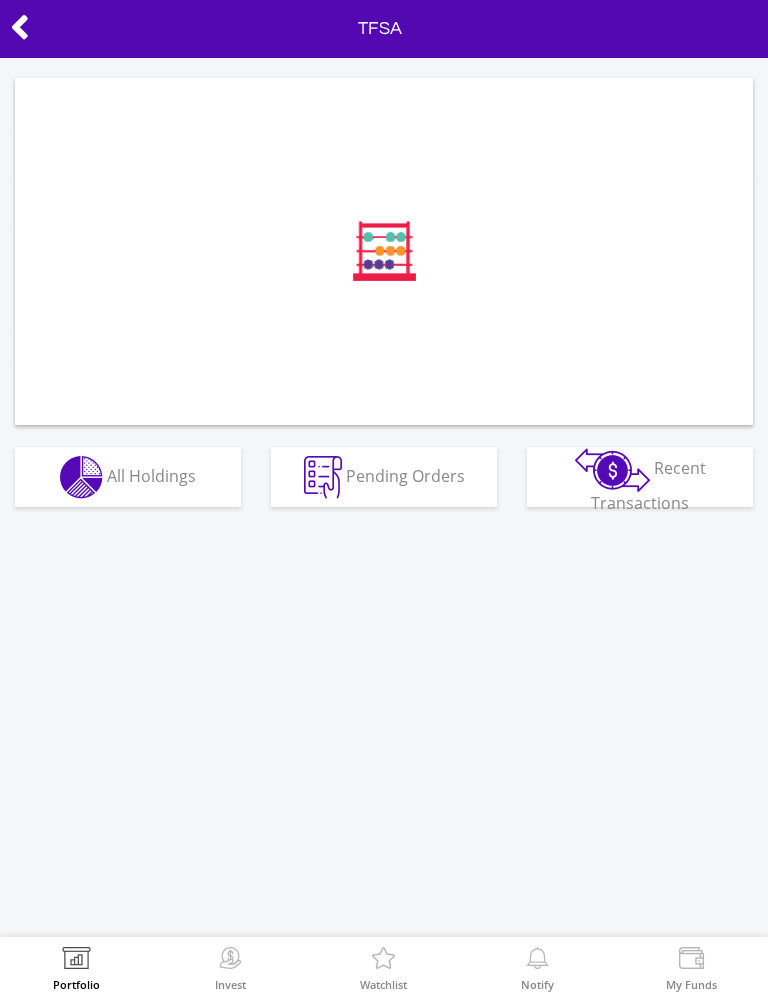 scroll, scrollTop: 0, scrollLeft: 0, axis: both 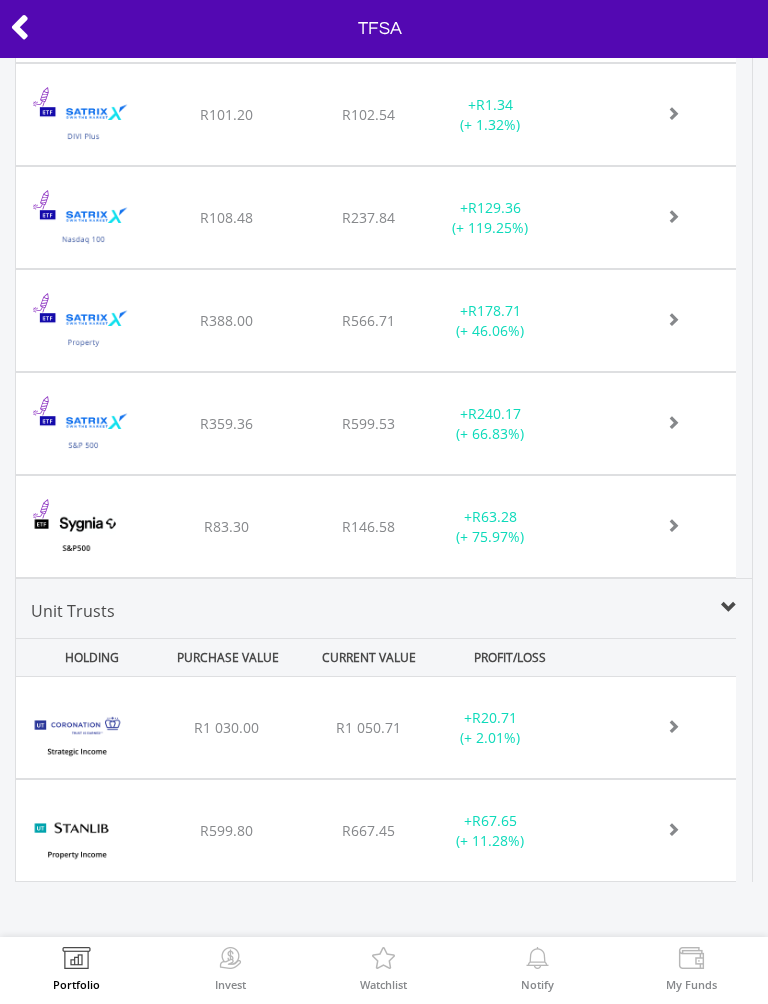 click on "+  R67.65 (+ 11.28%)" at bounding box center (511, 728) 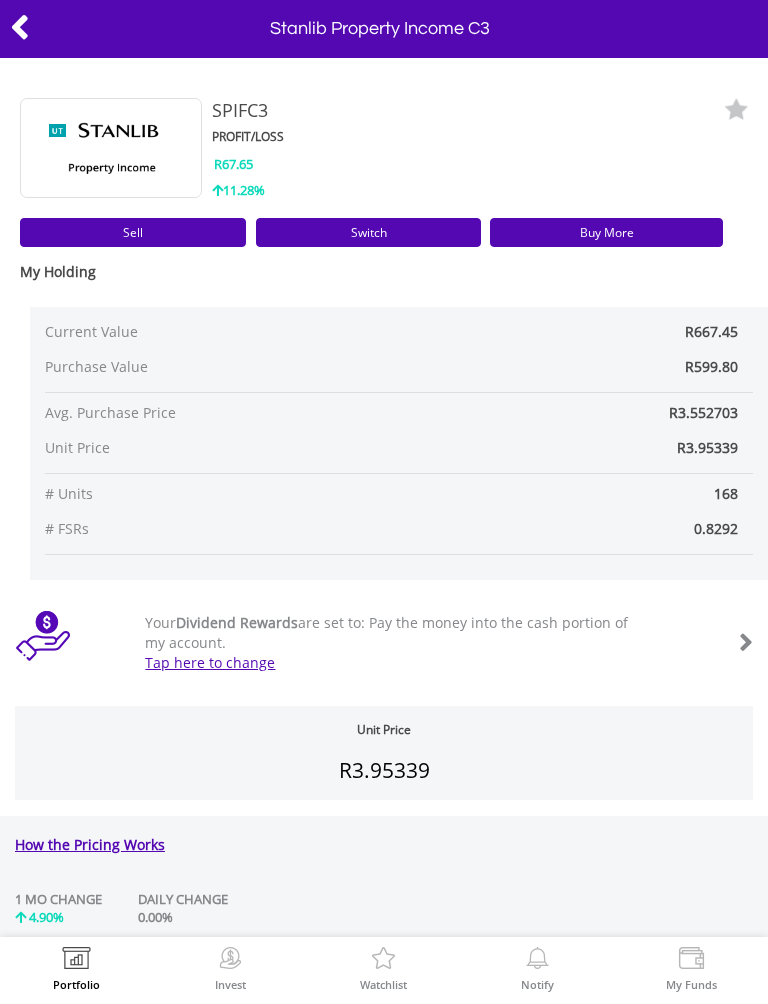 scroll, scrollTop: 0, scrollLeft: 0, axis: both 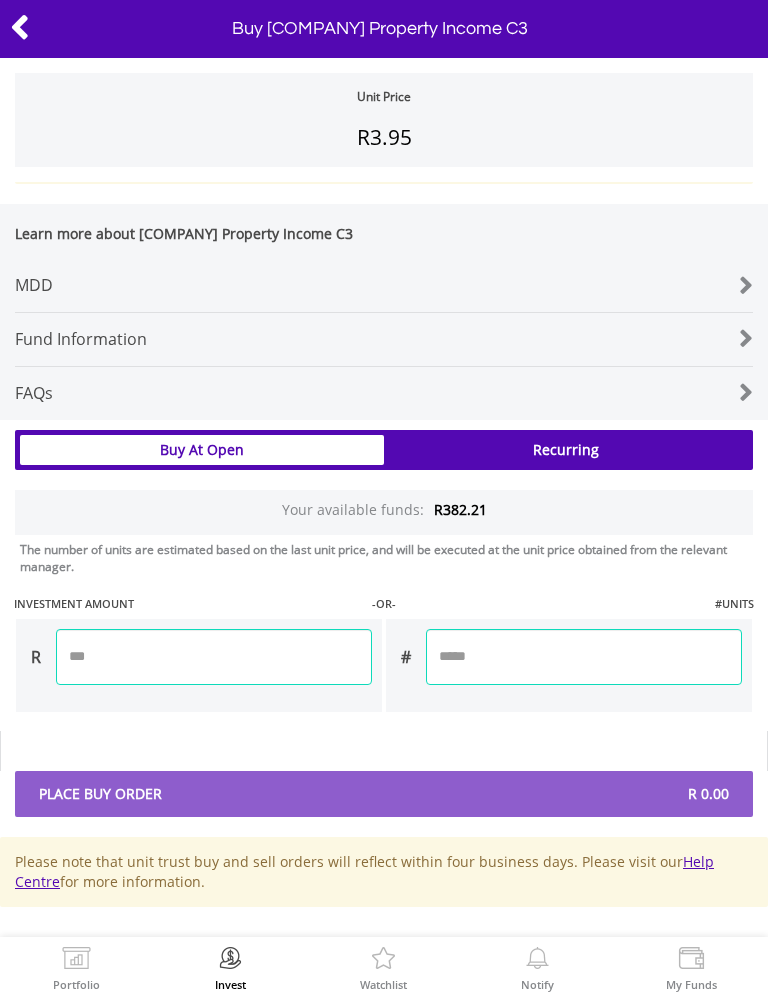 click at bounding box center (214, 657) 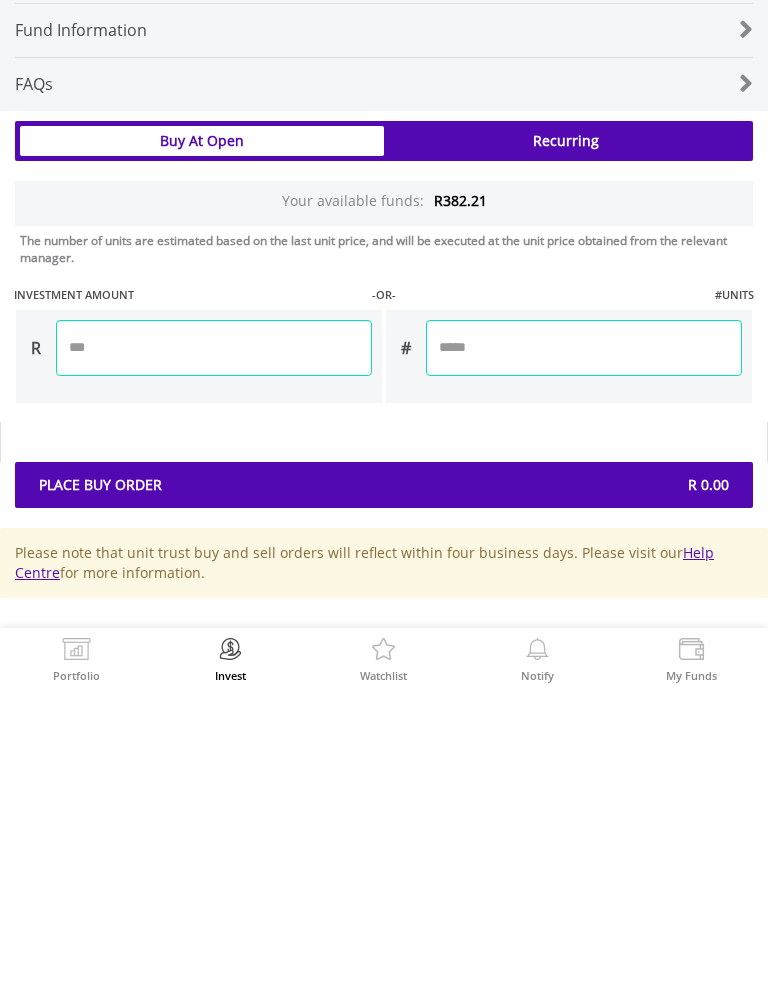 click on "Unit Price
R[PRICE]
How the Pricing Works
No chart available.
1 MO CHANGE 4.90% ​" at bounding box center [384, 141] 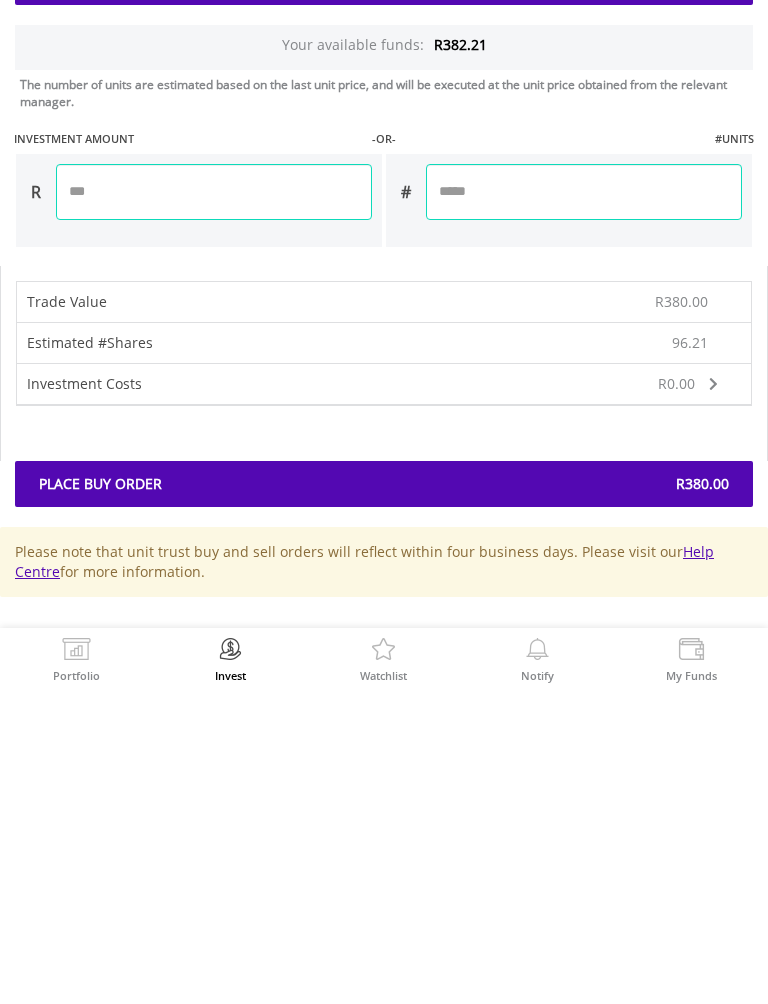 scroll, scrollTop: 1242, scrollLeft: 0, axis: vertical 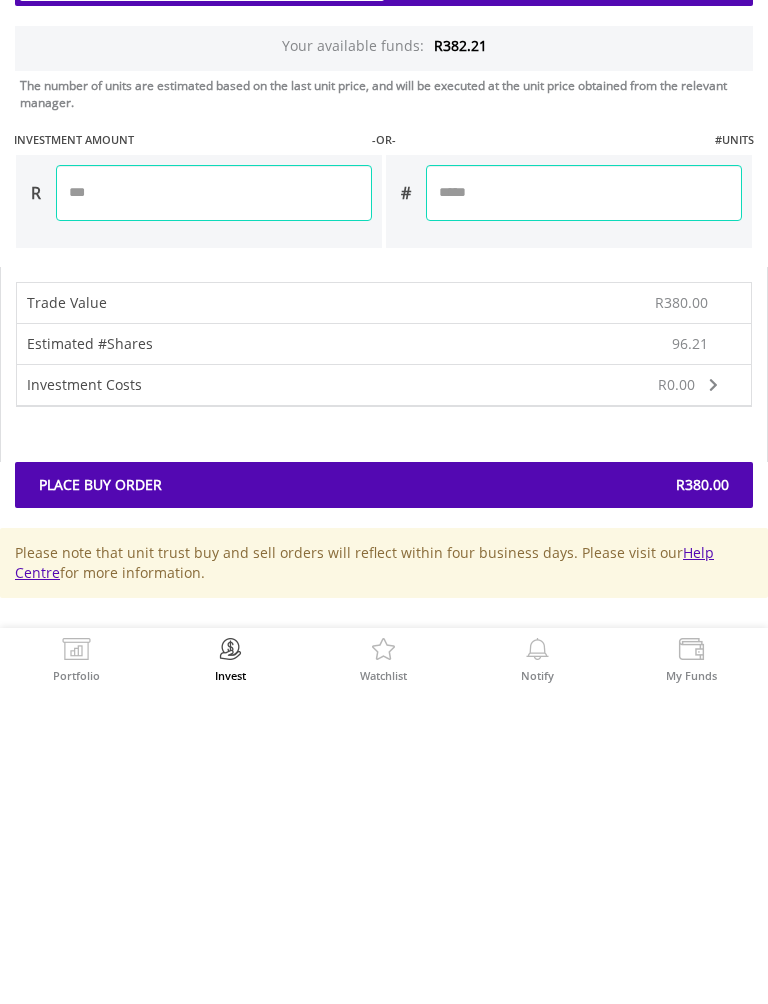 click on "R380.00" at bounding box center (564, 794) 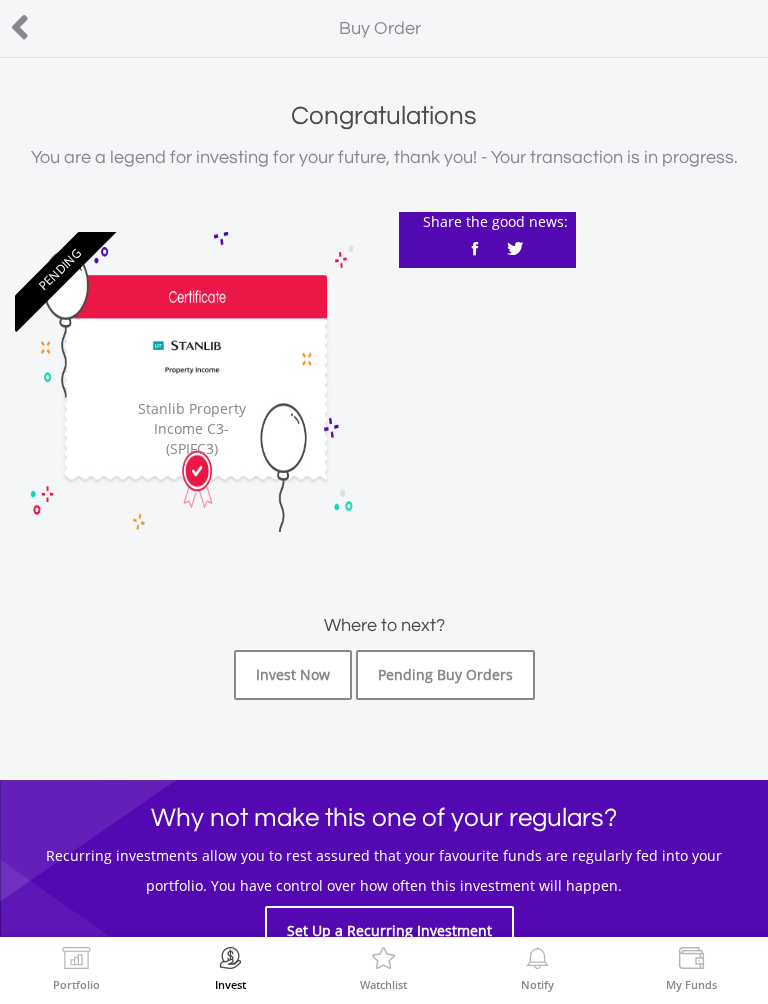scroll, scrollTop: 0, scrollLeft: 0, axis: both 